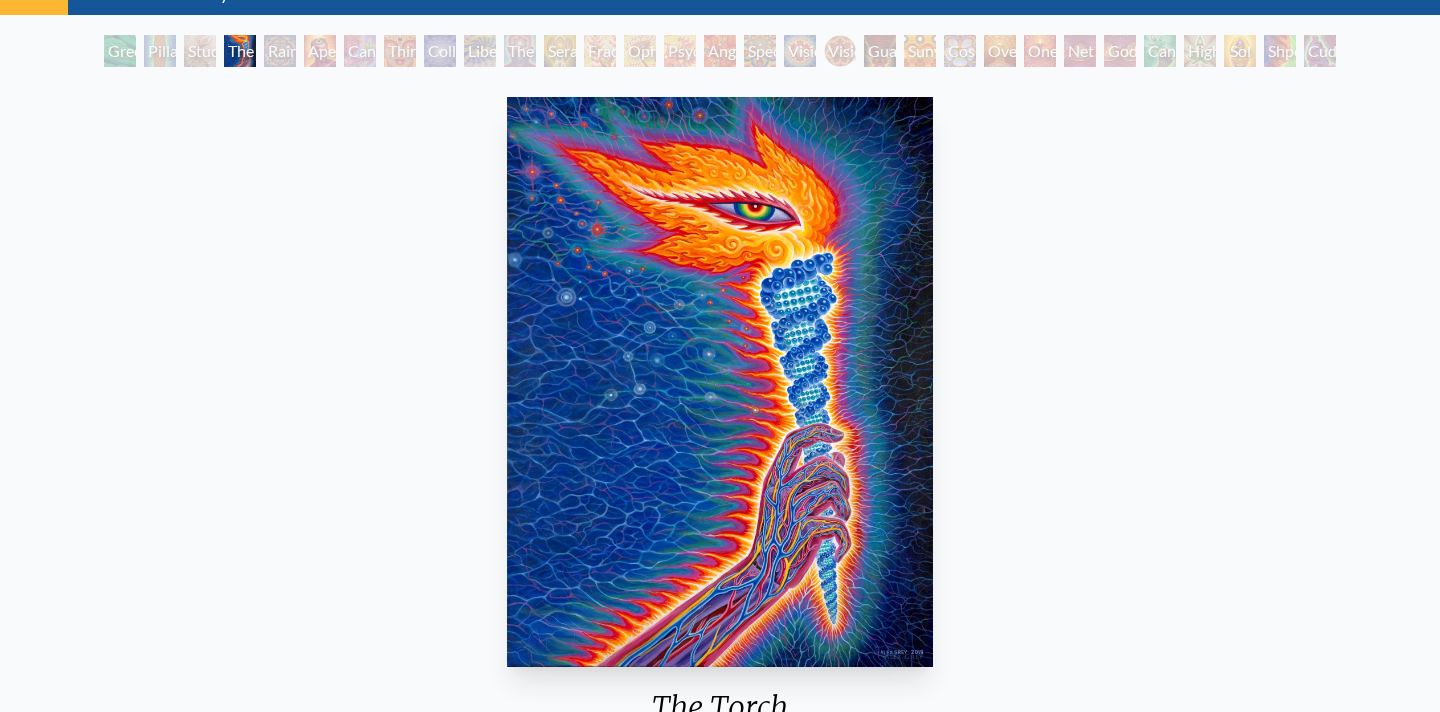 scroll, scrollTop: 0, scrollLeft: 0, axis: both 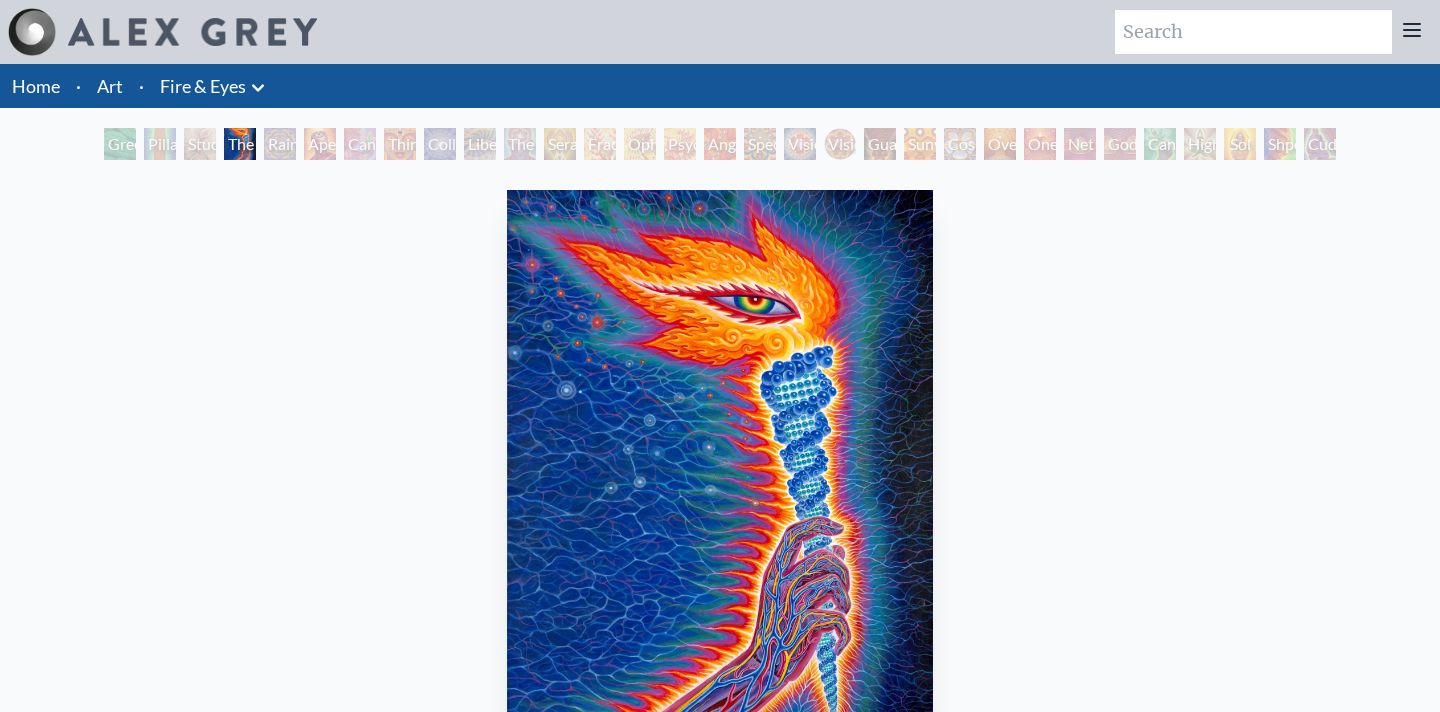 click on "Cannabis Sutra" at bounding box center [360, 144] 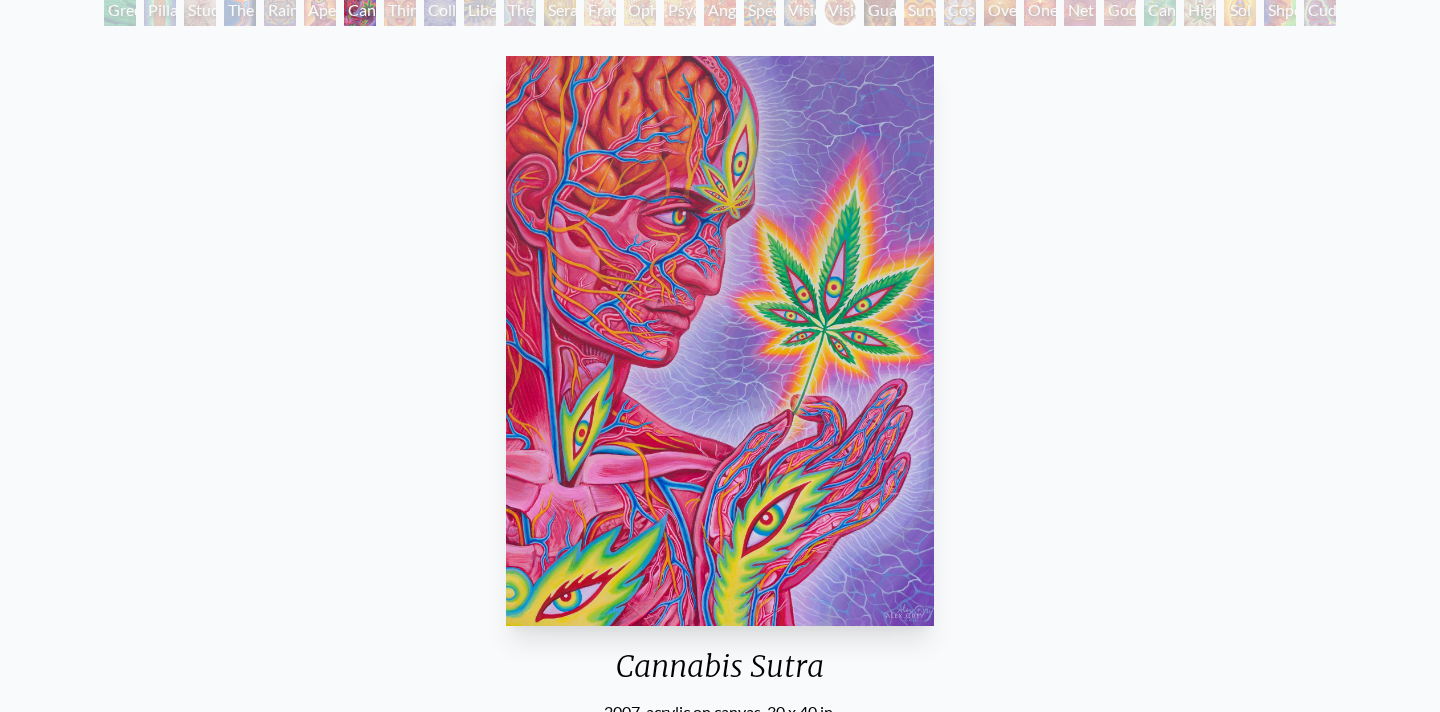 scroll, scrollTop: 0, scrollLeft: 0, axis: both 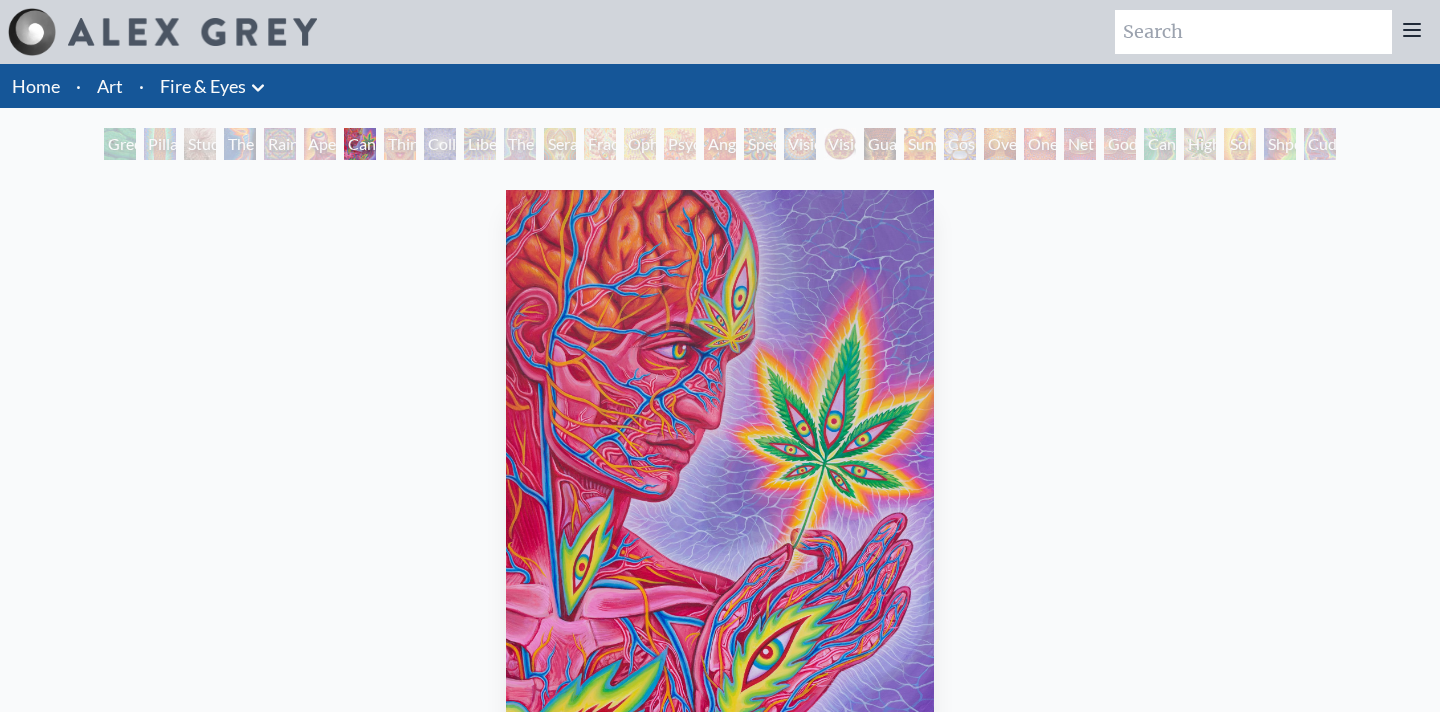 click on "Angel Skin" at bounding box center (720, 144) 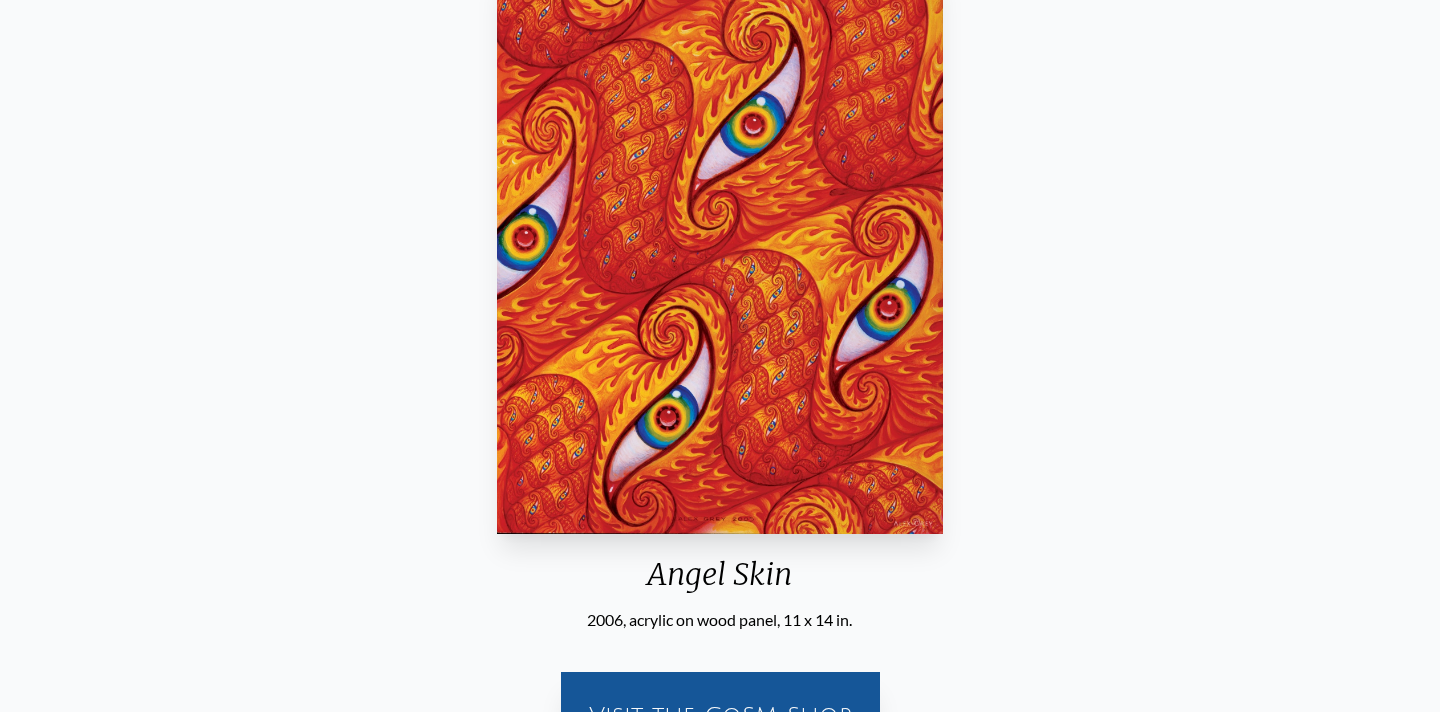 scroll, scrollTop: 0, scrollLeft: 0, axis: both 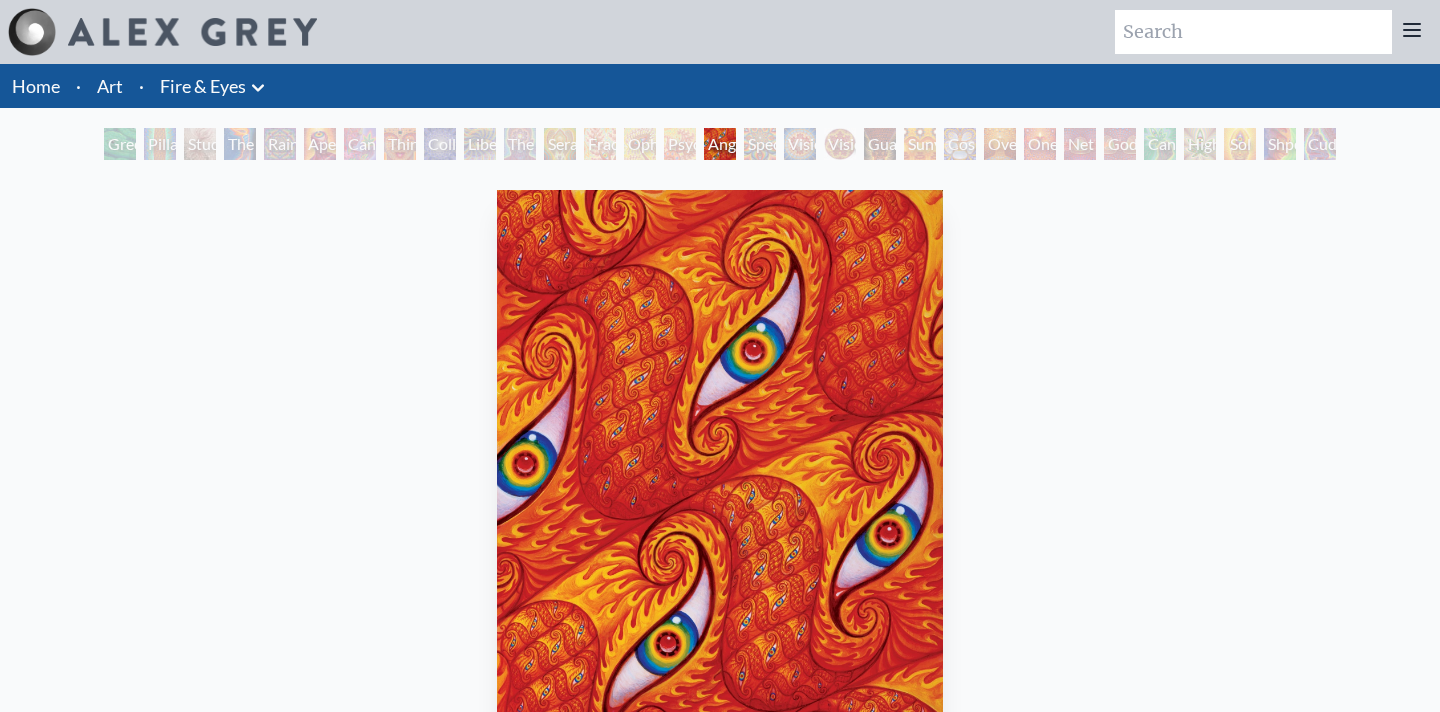 click on "The Torch" at bounding box center [240, 144] 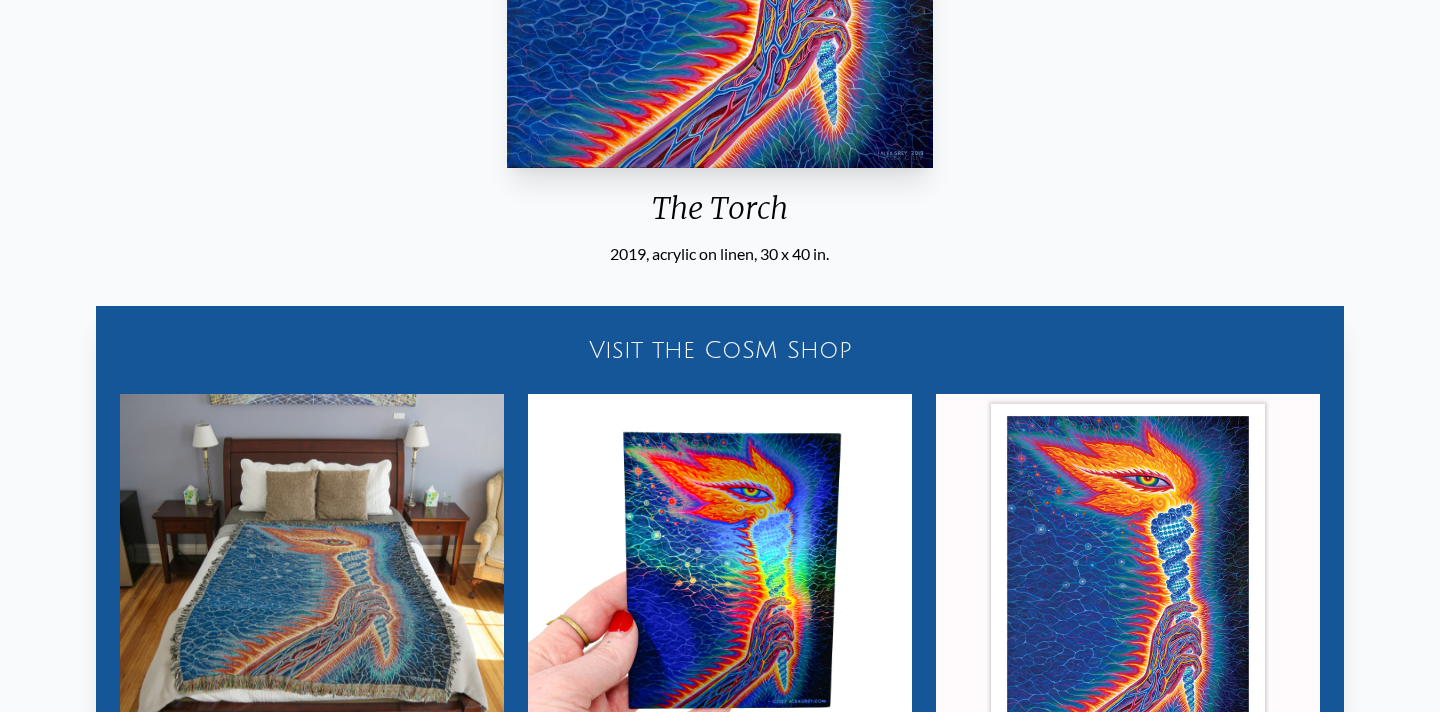 scroll, scrollTop: 0, scrollLeft: 0, axis: both 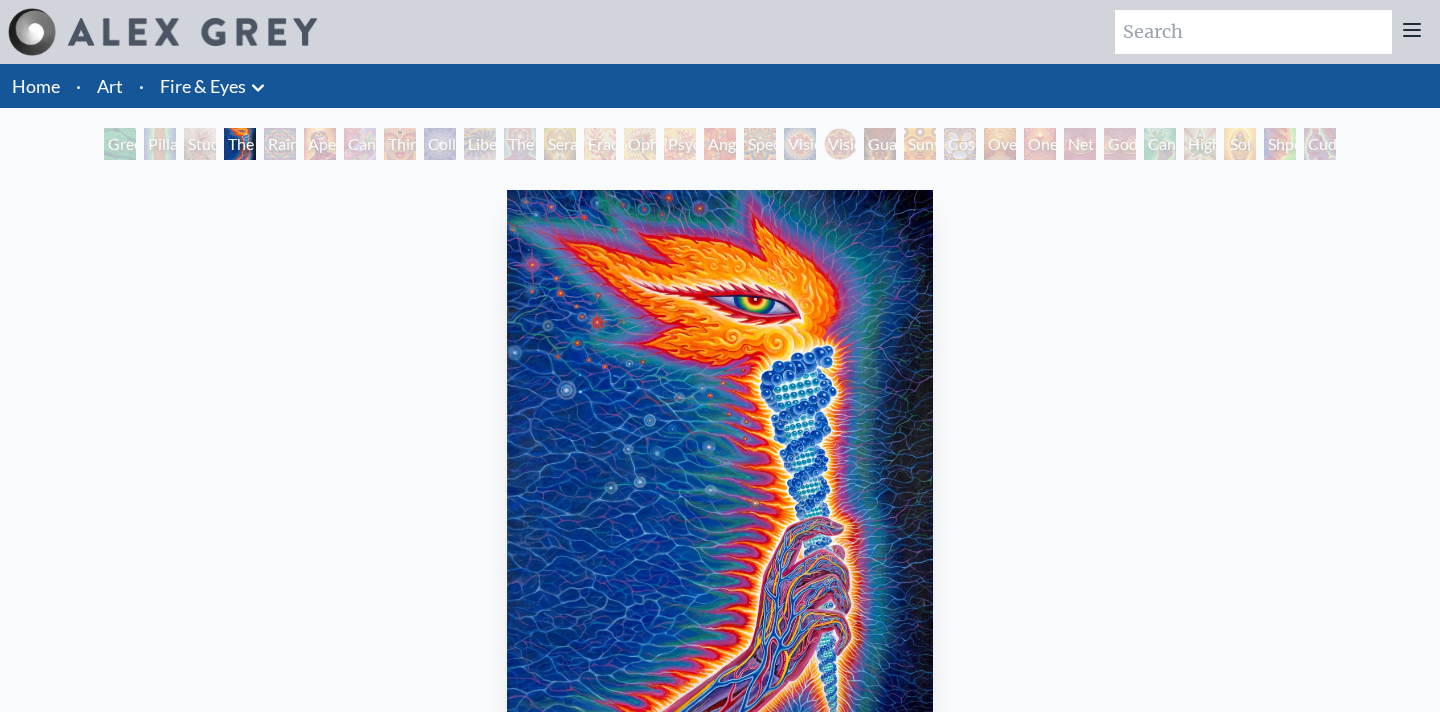 click on "Green Hand      Pillar of Awareness      Study for the Great Turn      The Torch      Rainbow Eye Ripple      Aperture      Cannabis Sutra      Third Eye Tears of Joy      Collective Vision      Liberation Through Seeing      The Seer      Seraphic Transport Docking on the Third Eye      Fractal Eyes      Ophanic Eyelash      Psychomicrograph of a Fractal Paisley Cherub Feather Tip      Angel Skin      Spectral Lotus      Vision Crystal      Vision Crystal Tondo      Guardian of Infinite Vision      Sunyata      Cosmic Elf      Oversoul      One      Net of Being      Godself      Cannafist      Higher Vision      Sol Invictus      Shpongled      Cuddle" at bounding box center (720, 147) 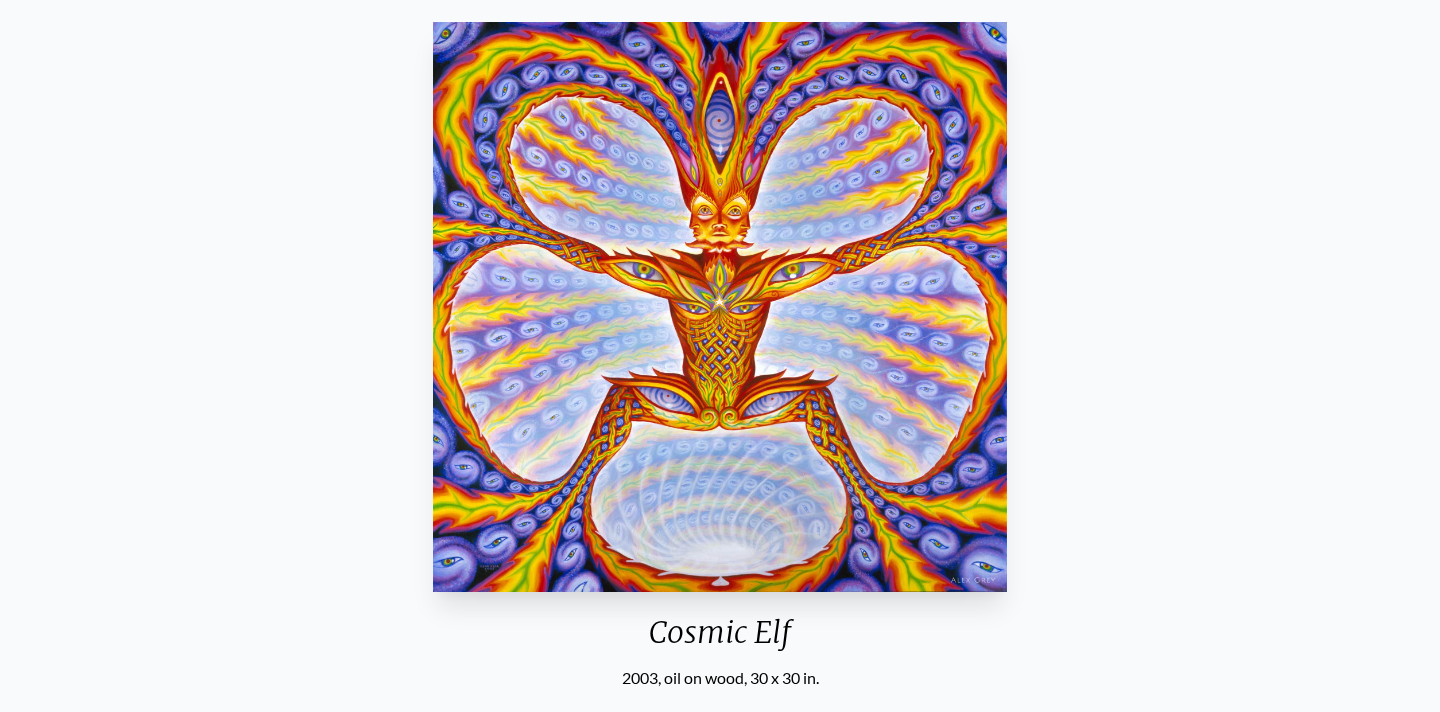 scroll, scrollTop: 0, scrollLeft: 0, axis: both 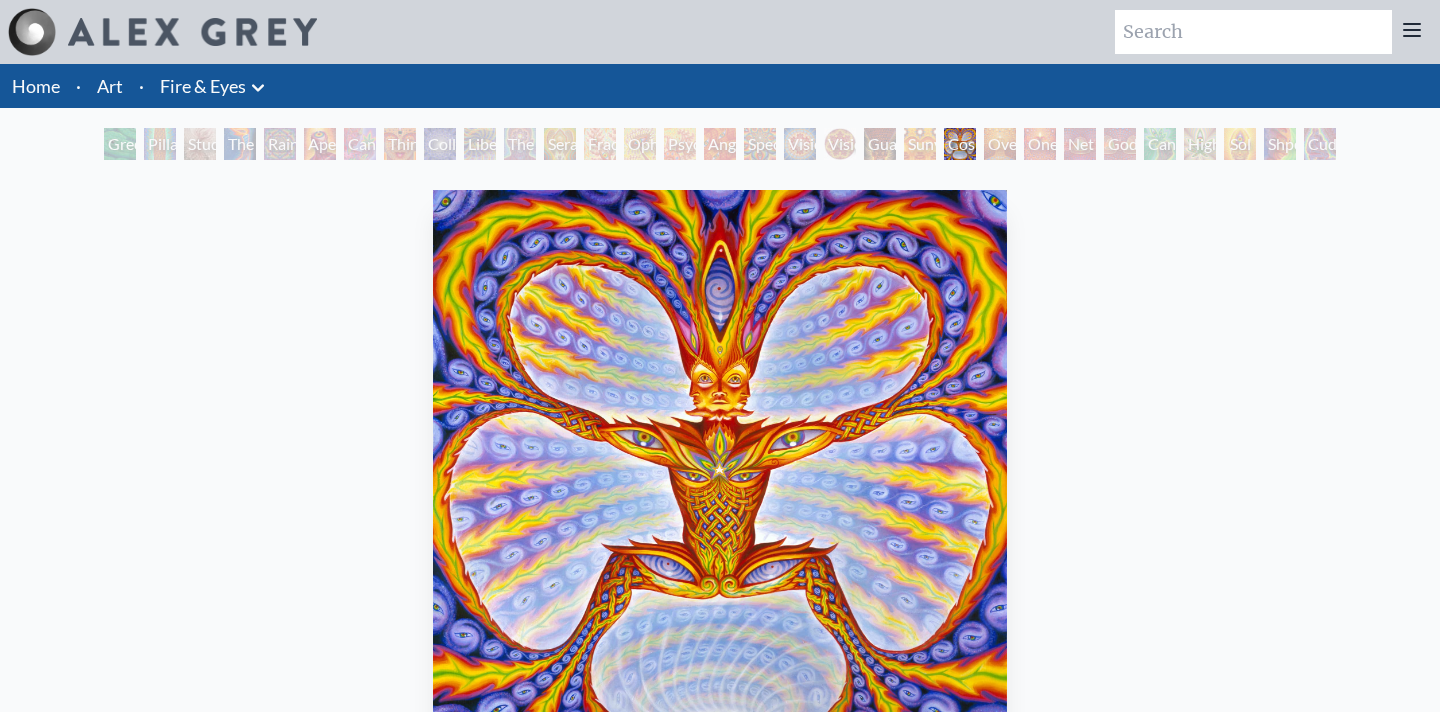 click on "Net of Being" at bounding box center [1080, 144] 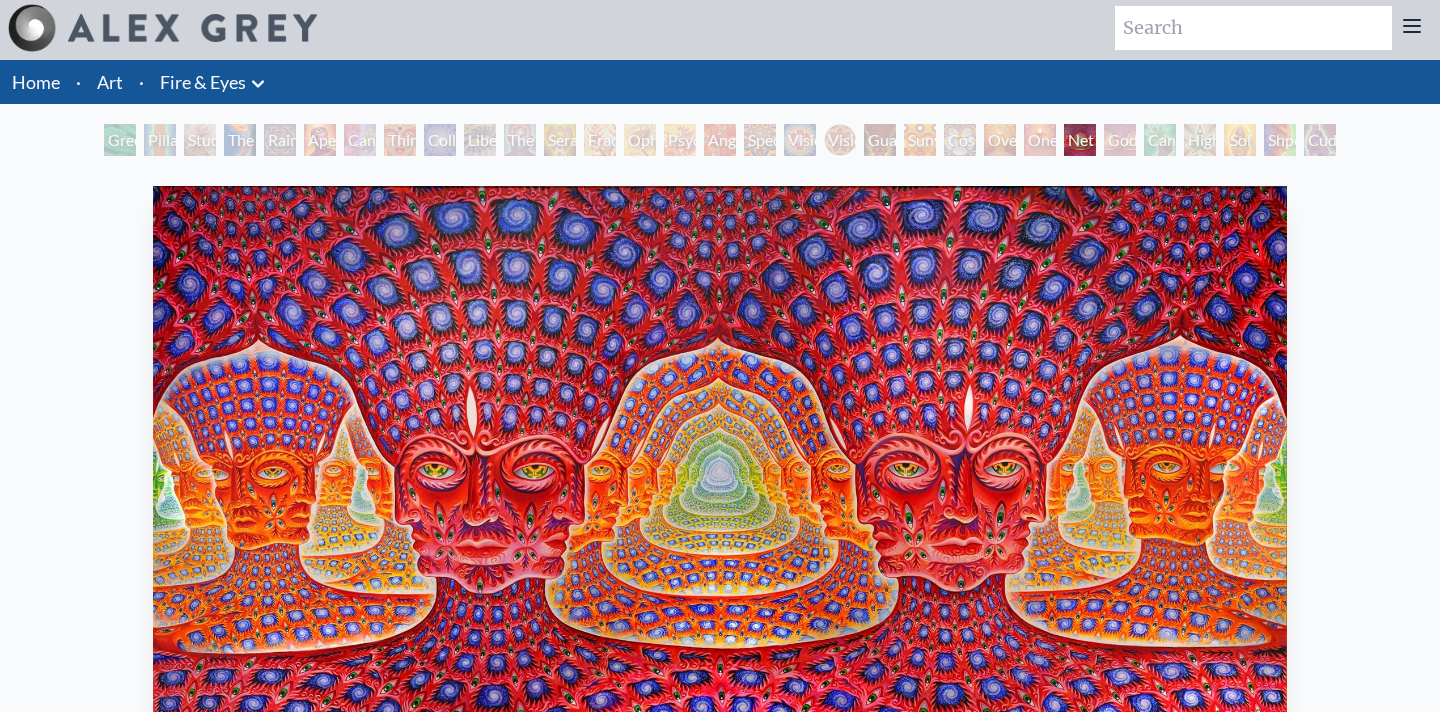 scroll, scrollTop: 0, scrollLeft: 0, axis: both 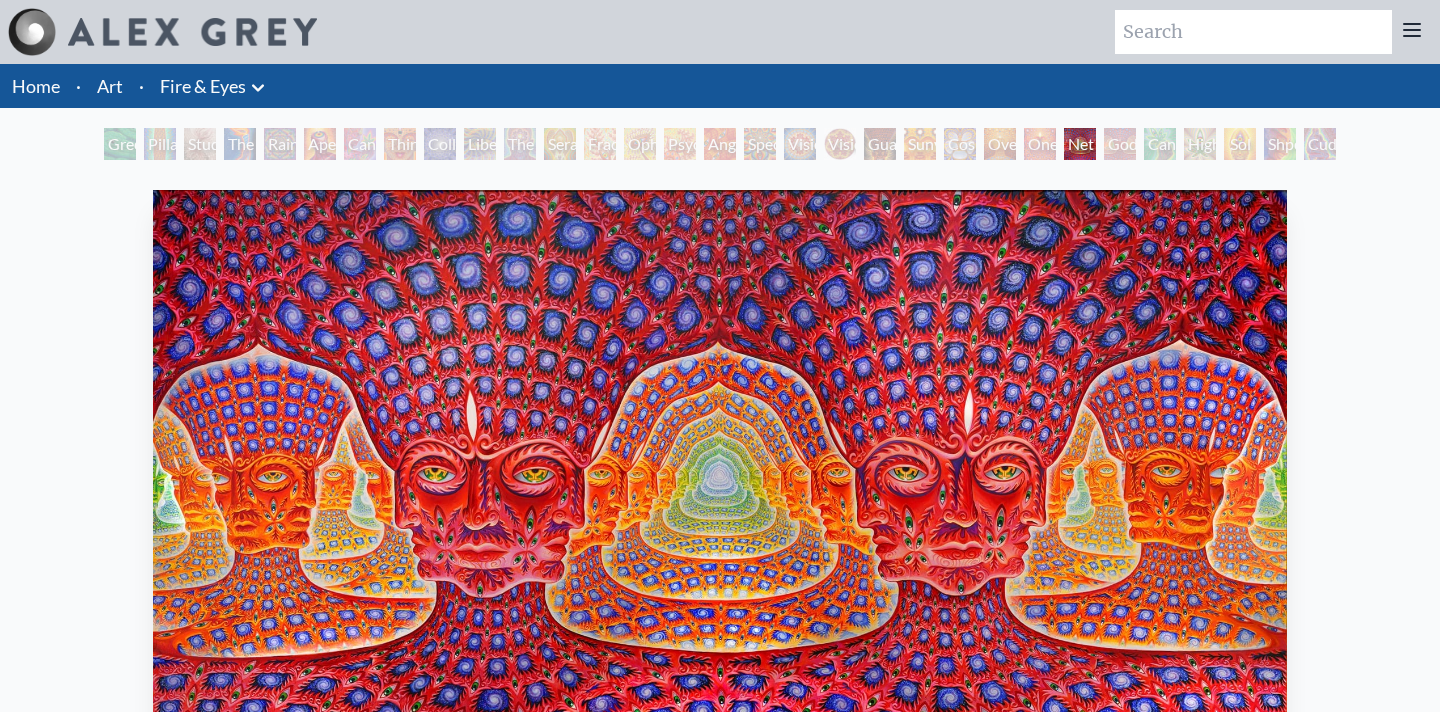 click on "Godself" at bounding box center (1120, 144) 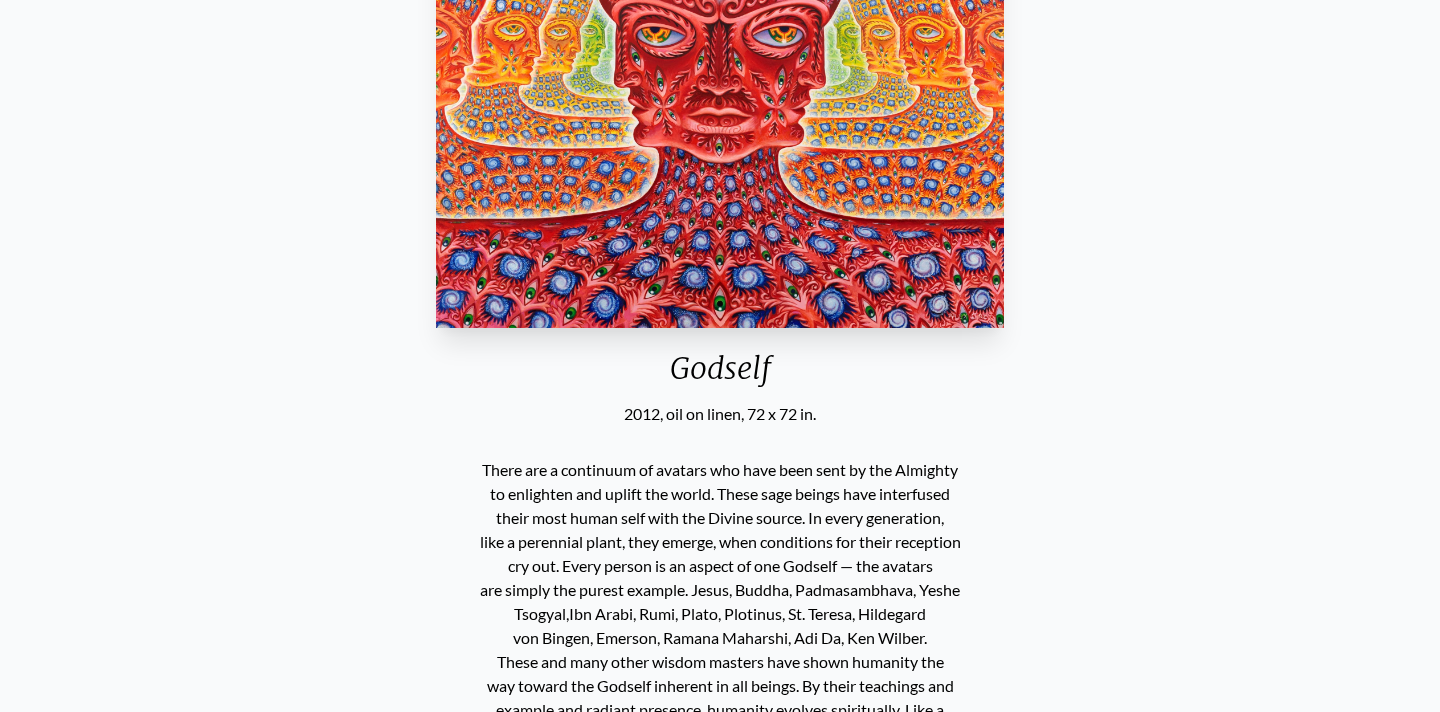 scroll, scrollTop: 0, scrollLeft: 0, axis: both 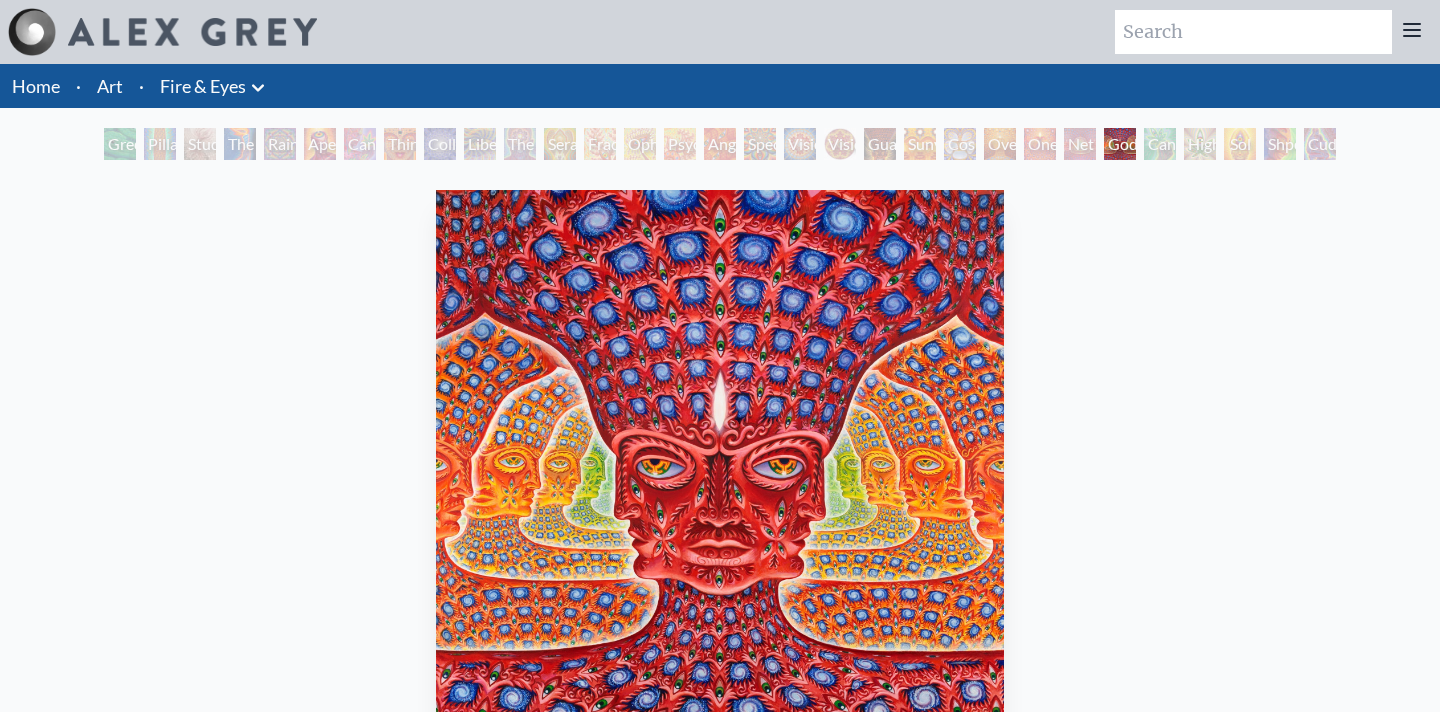 click on "Higher Vision" at bounding box center (1200, 144) 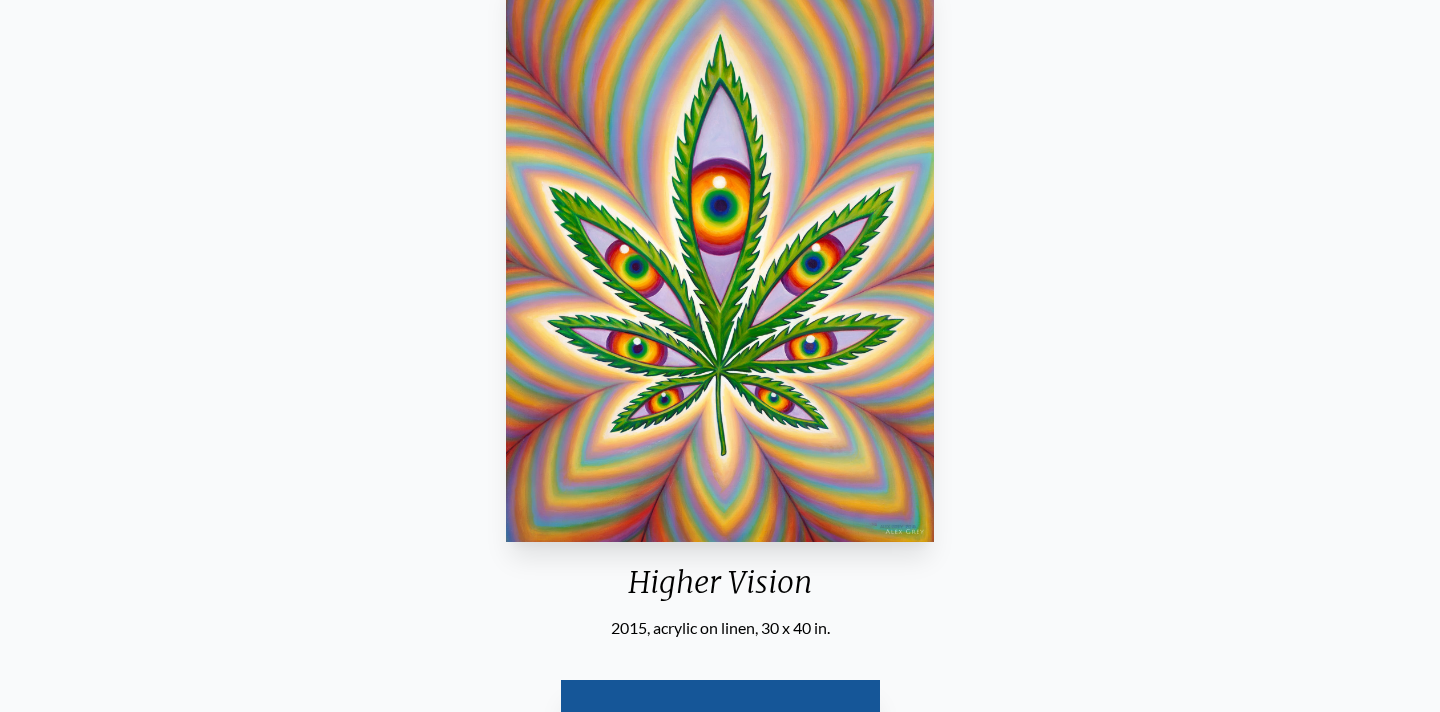 scroll, scrollTop: 0, scrollLeft: 0, axis: both 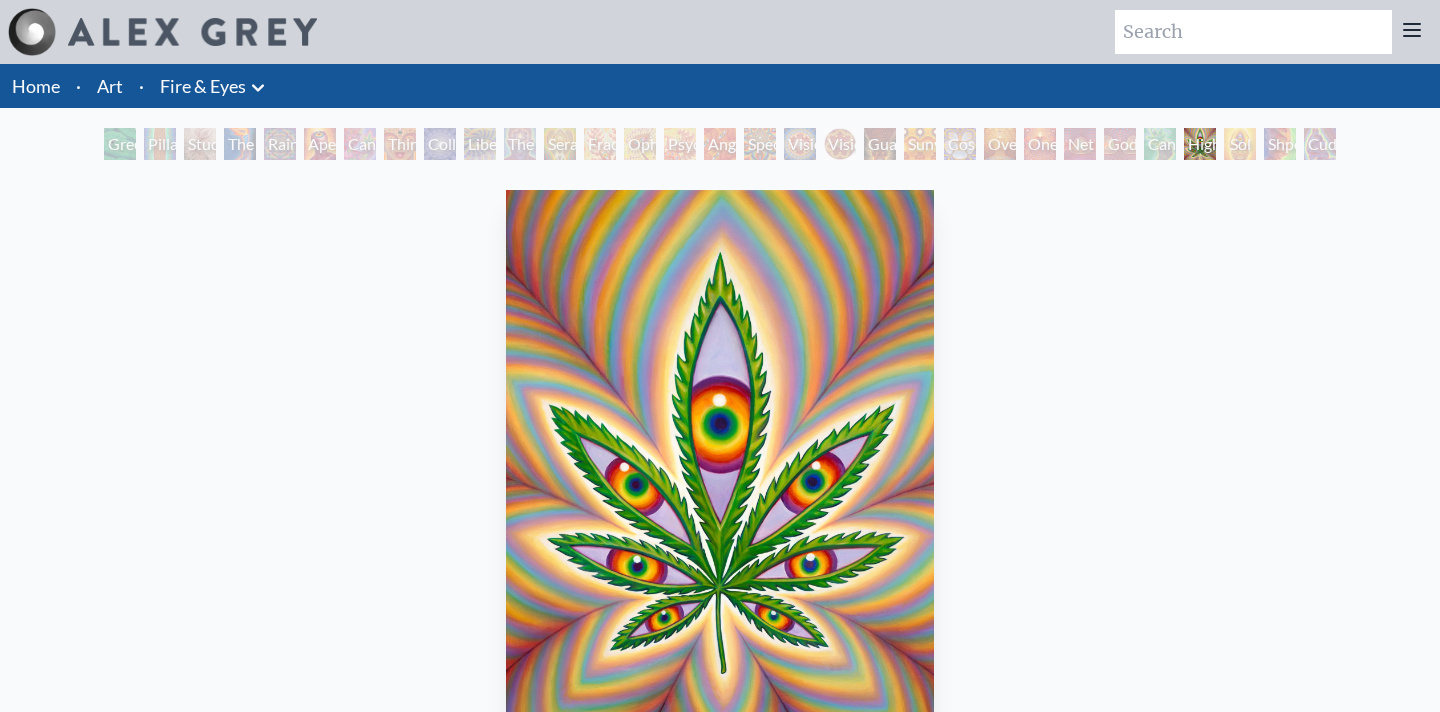 click on "Ophanic Eyelash" at bounding box center [640, 144] 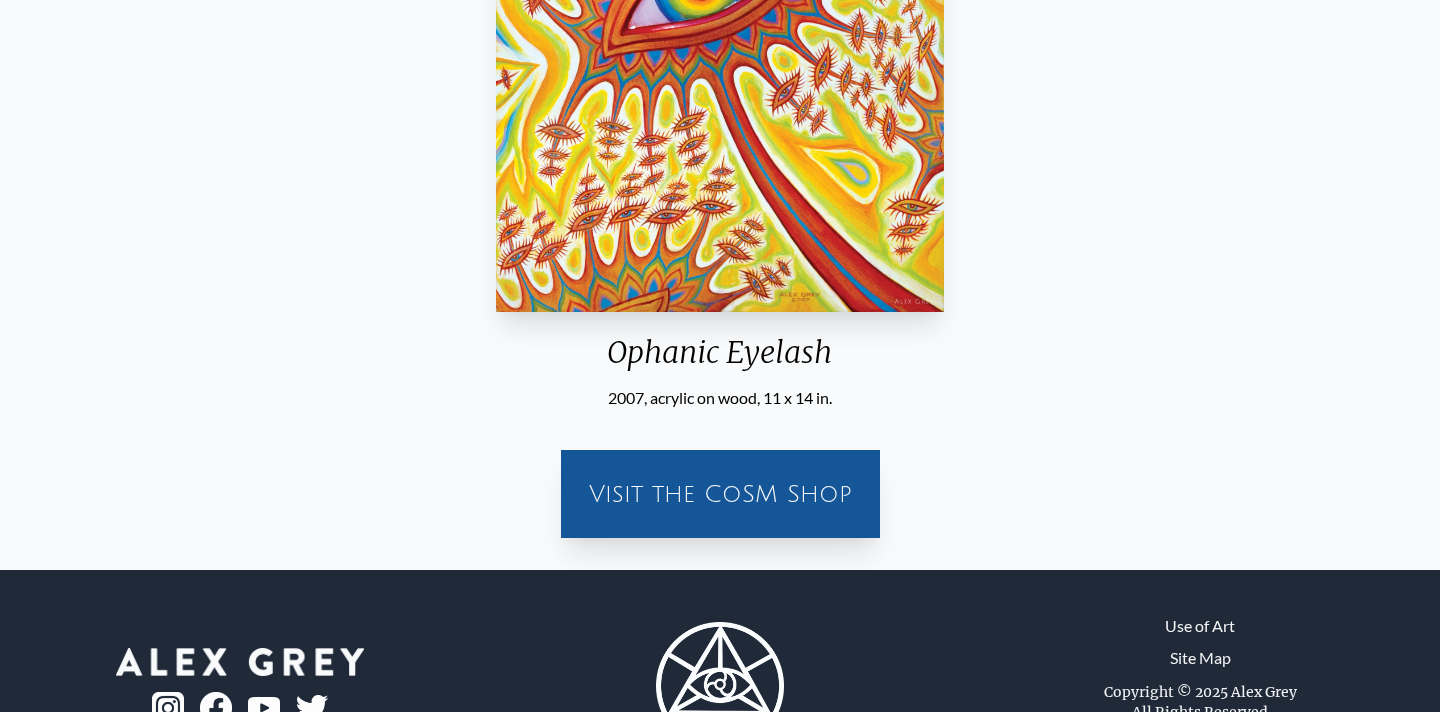 scroll, scrollTop: 0, scrollLeft: 0, axis: both 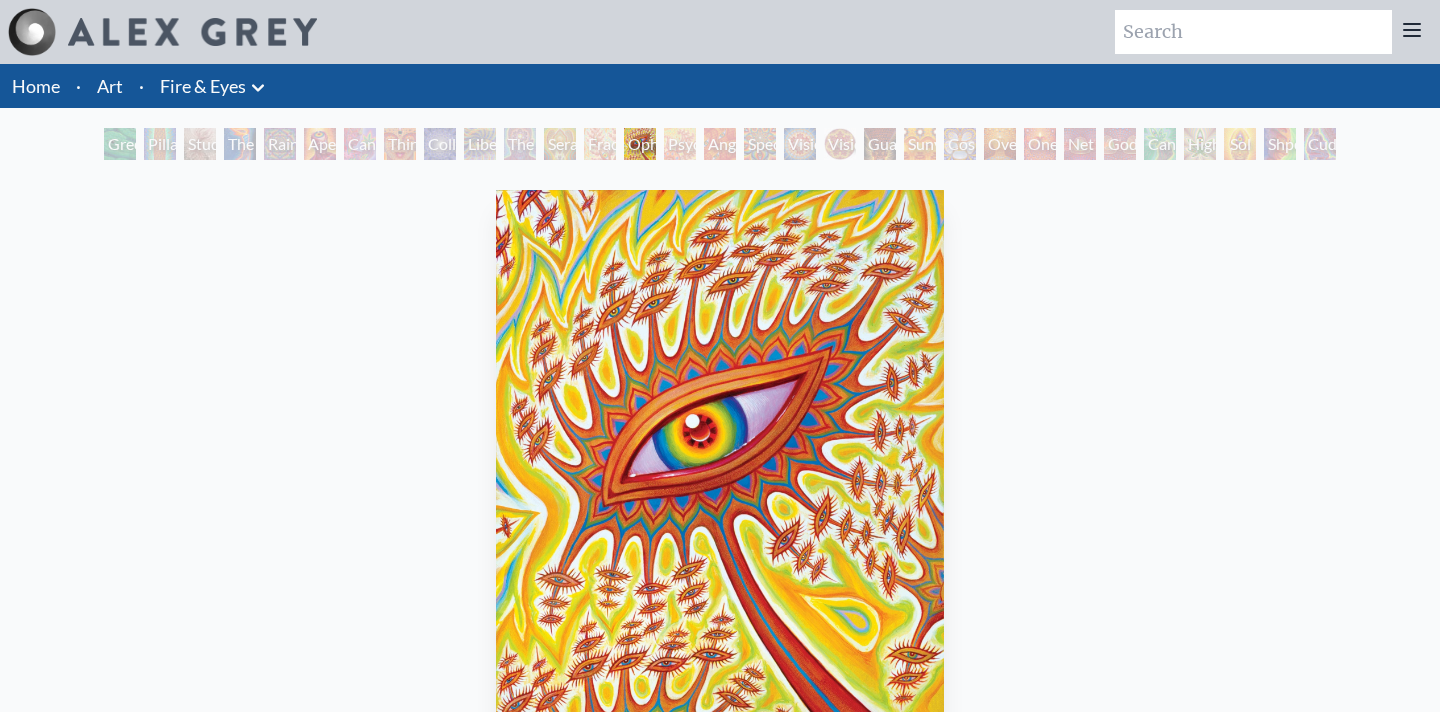 click on "Liberation Through Seeing" at bounding box center [480, 144] 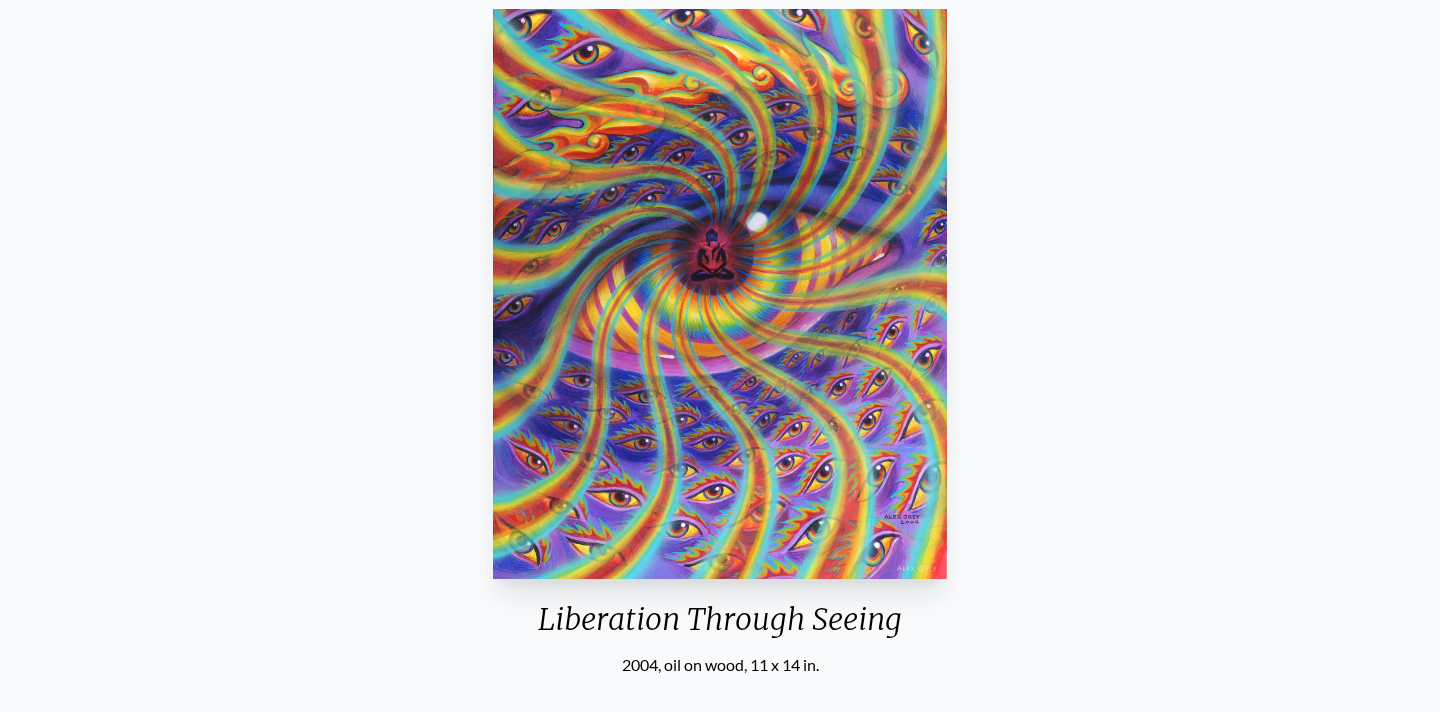 scroll, scrollTop: 184, scrollLeft: 0, axis: vertical 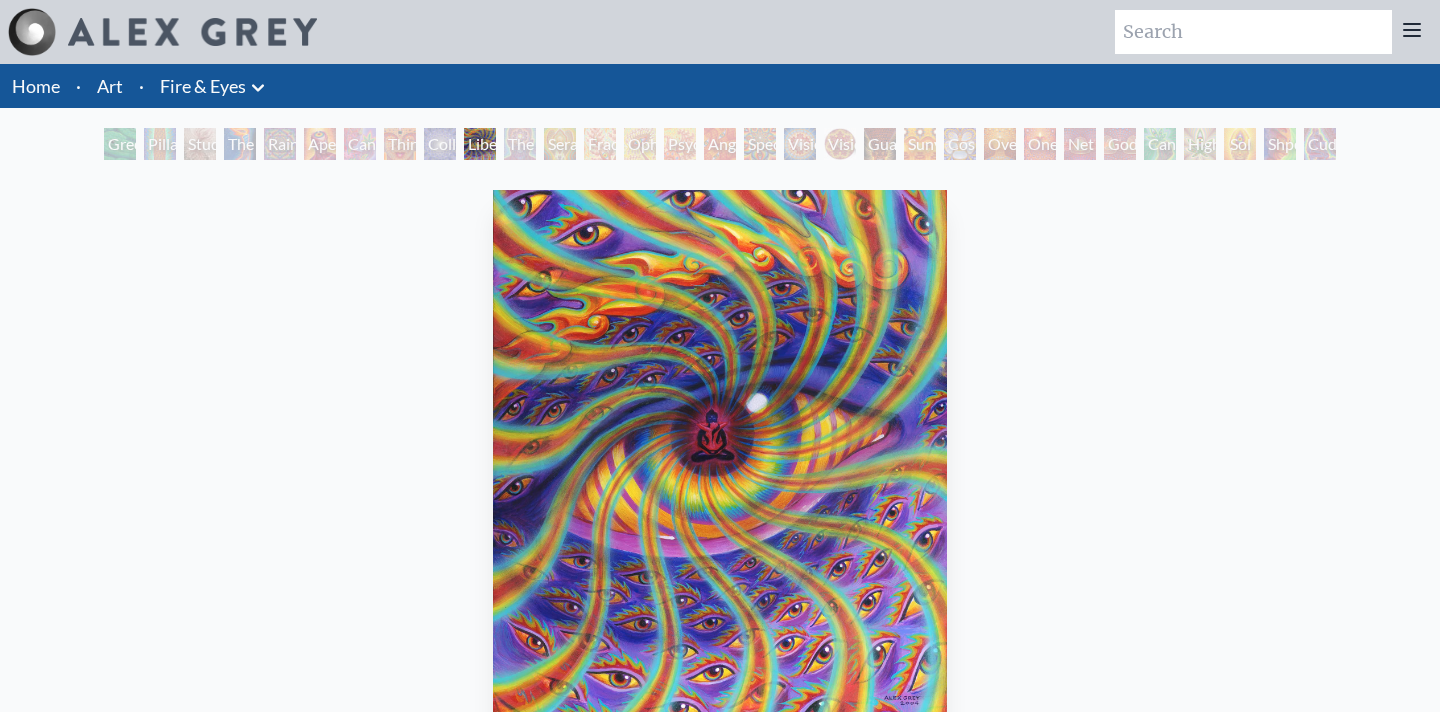 click on "Third Eye Tears of Joy" at bounding box center (400, 144) 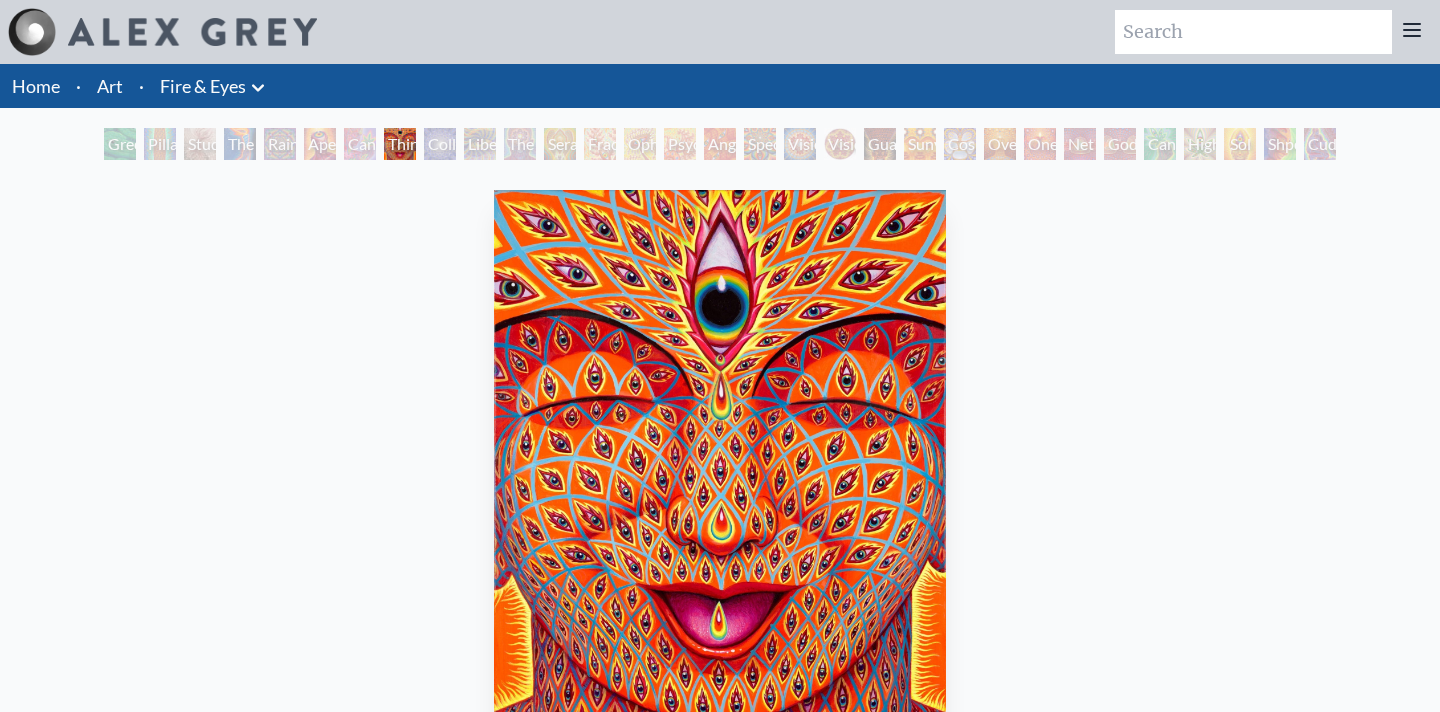 click on "Aperture" at bounding box center [320, 144] 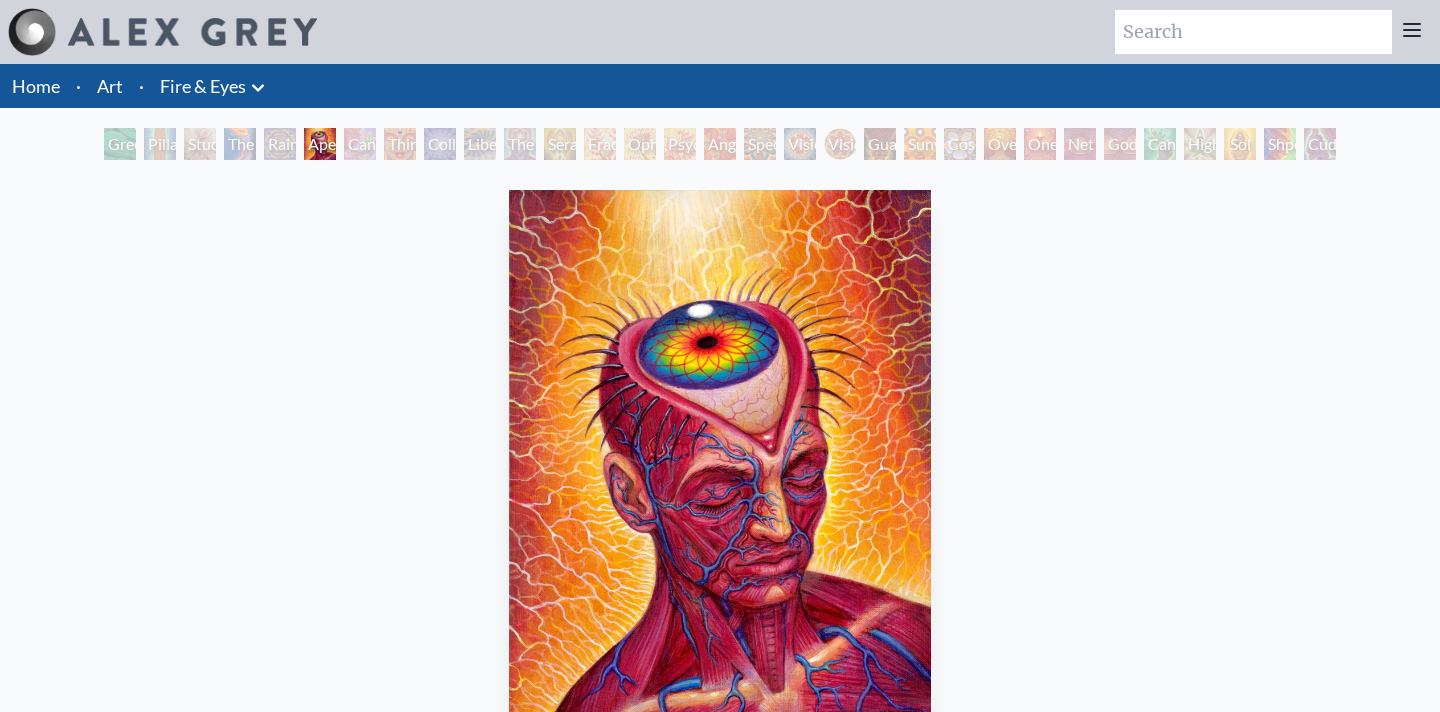 click on "Rainbow Eye Ripple" at bounding box center (280, 144) 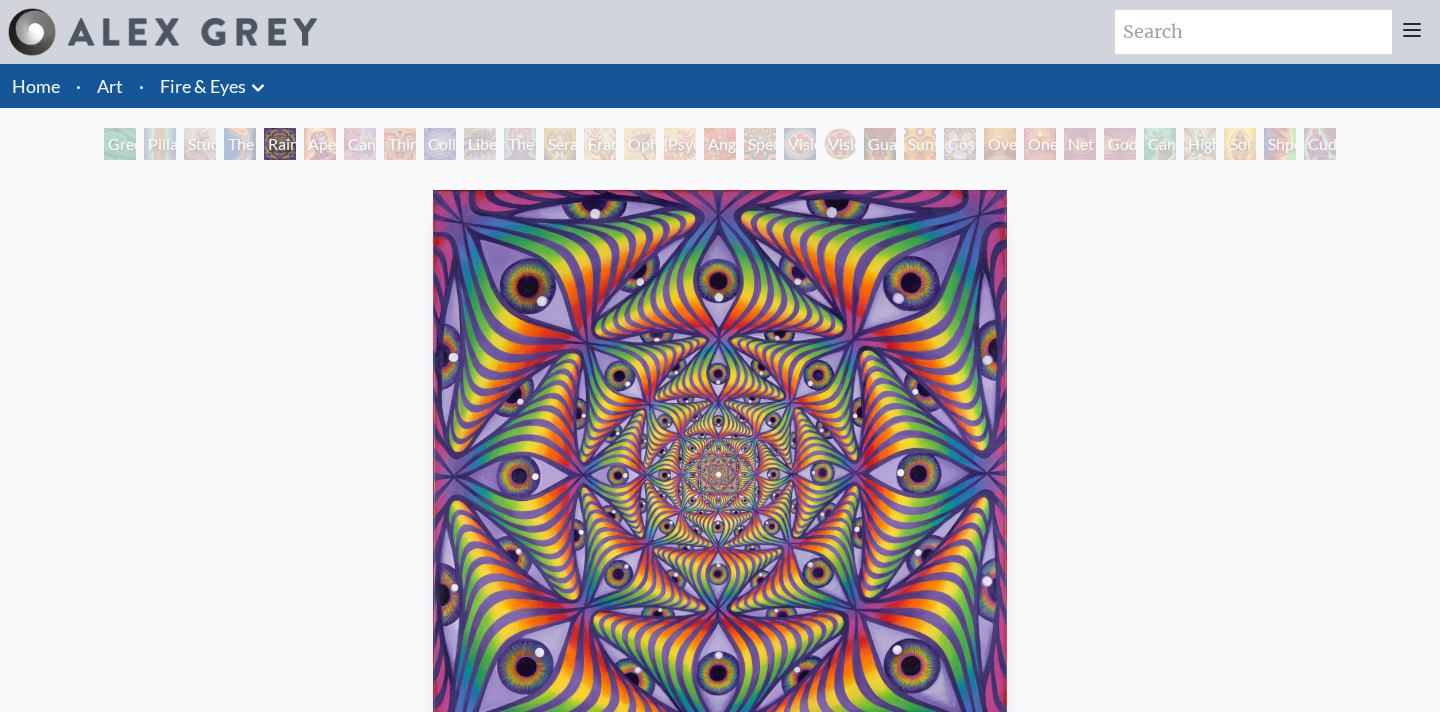 click on "Study for the Great Turn" at bounding box center (200, 144) 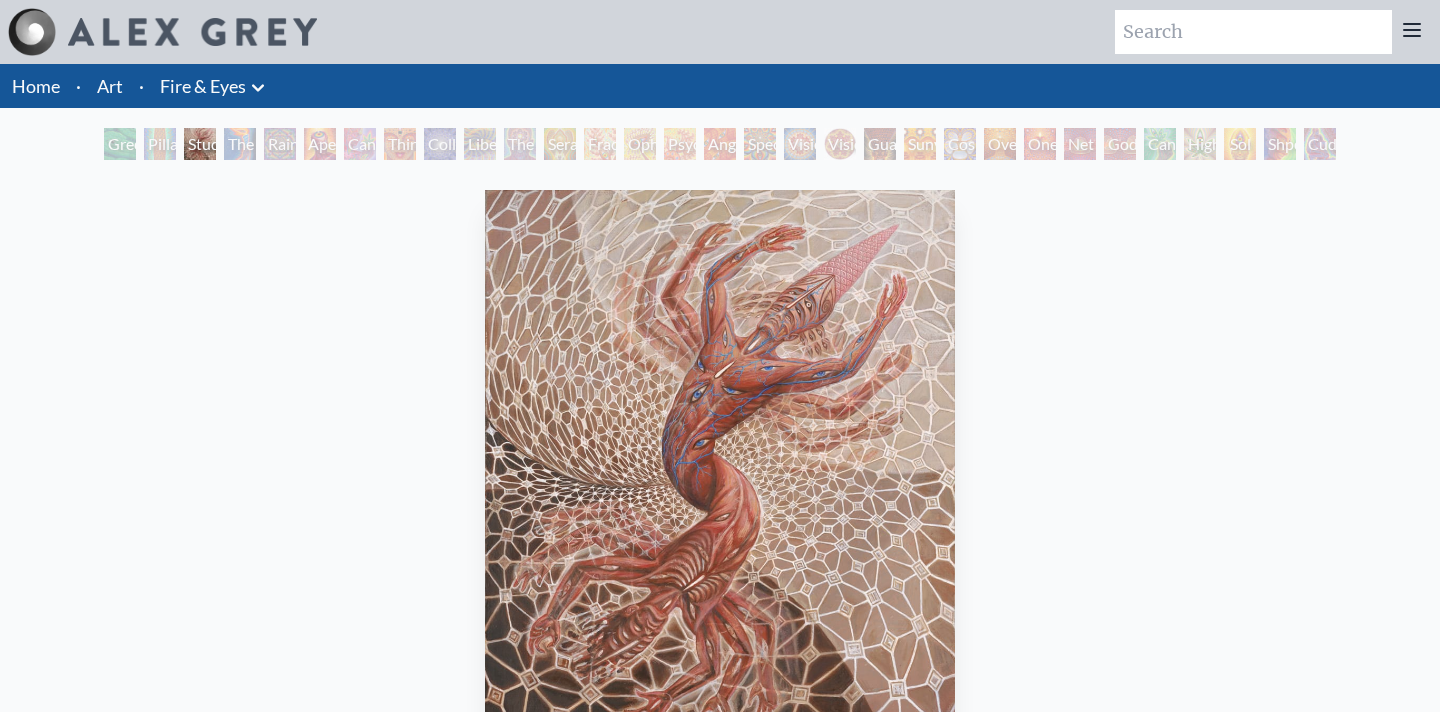 click on "Green Hand      Pillar of Awareness      Study for the Great Turn      The Torch      Rainbow Eye Ripple      Aperture      Cannabis Sutra      Third Eye Tears of Joy      Collective Vision      Liberation Through Seeing      The Seer      Seraphic Transport Docking on the Third Eye      Fractal Eyes      Ophanic Eyelash      Psychomicrograph of a Fractal Paisley Cherub Feather Tip      Angel Skin      Spectral Lotus      Vision Crystal      Vision Crystal Tondo      Guardian of Infinite Vision      Sunyata      Cosmic Elf      Oversoul      One      Net of Being      Godself      Cannafist      Higher Vision      Sol Invictus      Shpongled      Cuddle" at bounding box center (720, 147) 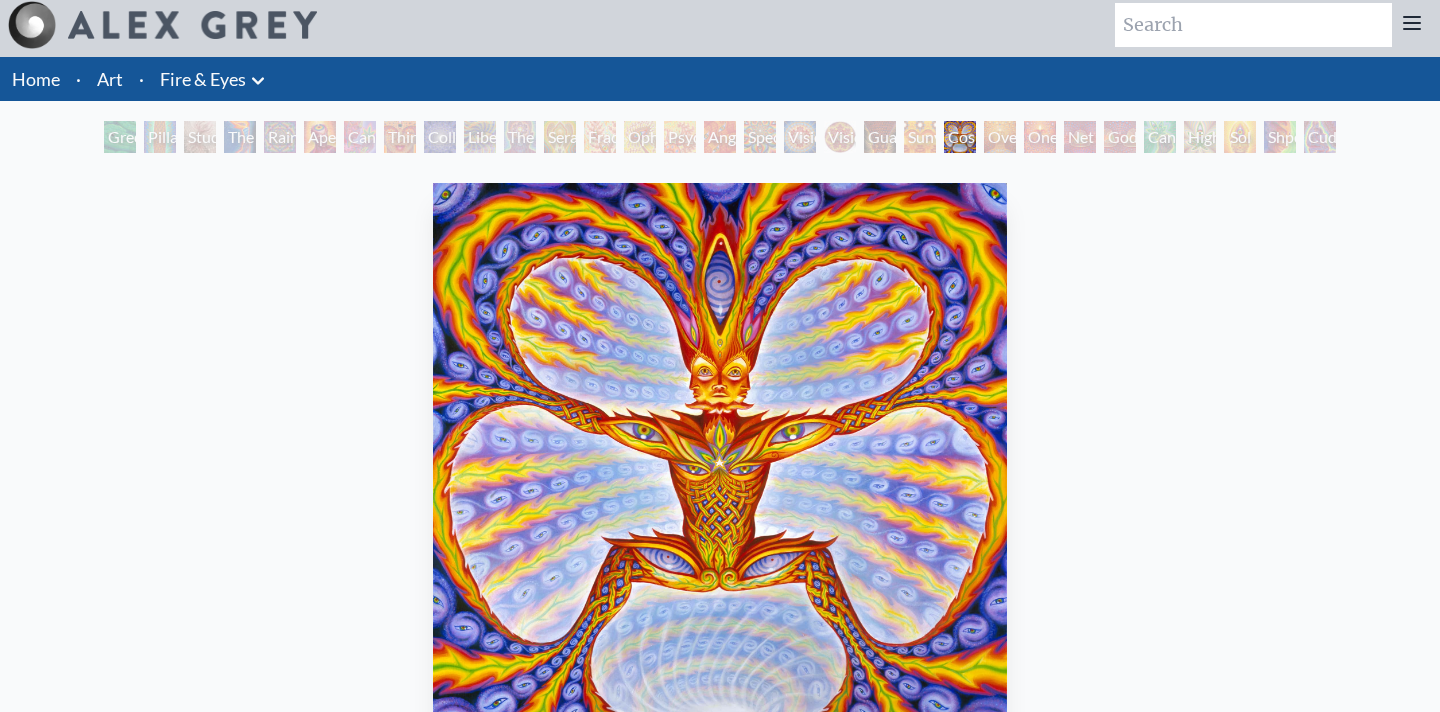 scroll, scrollTop: 4, scrollLeft: 0, axis: vertical 